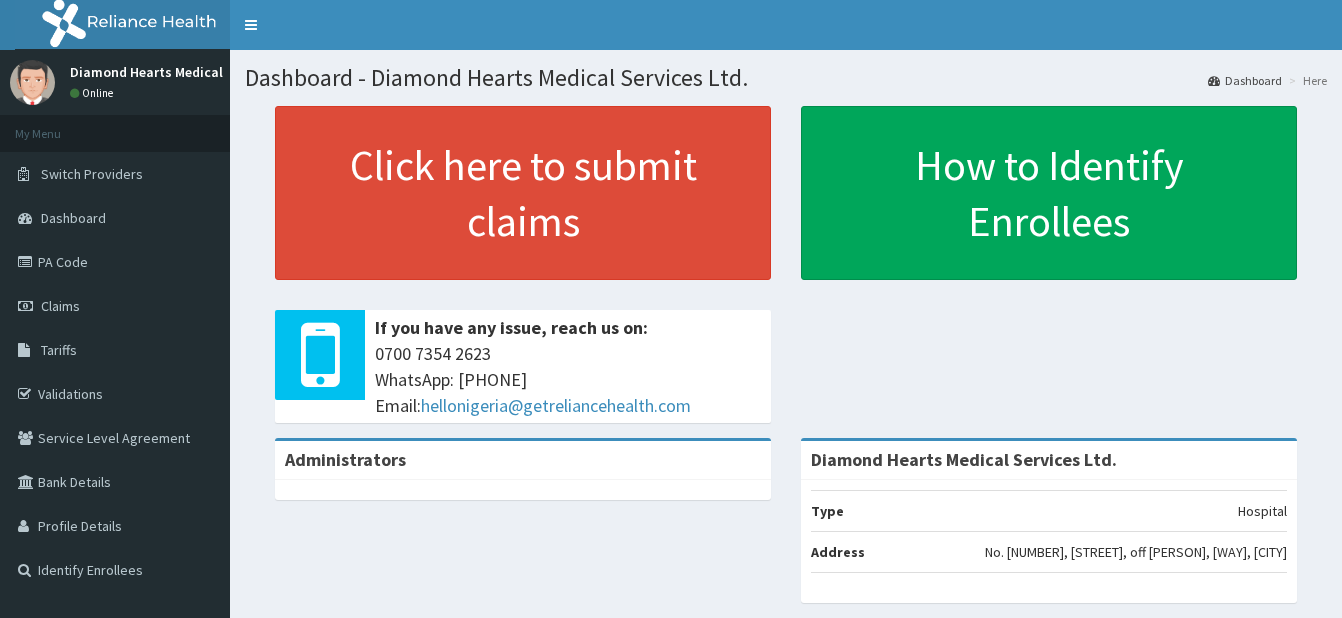 scroll, scrollTop: 0, scrollLeft: 0, axis: both 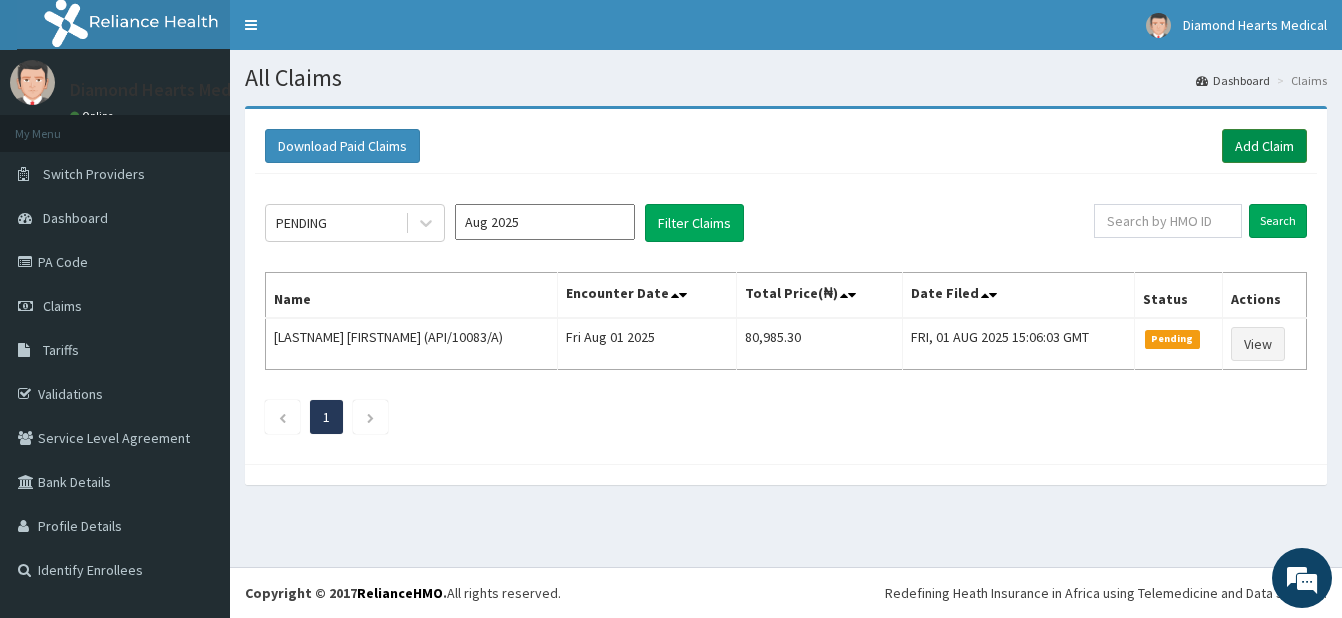 click on "Add Claim" at bounding box center [1264, 146] 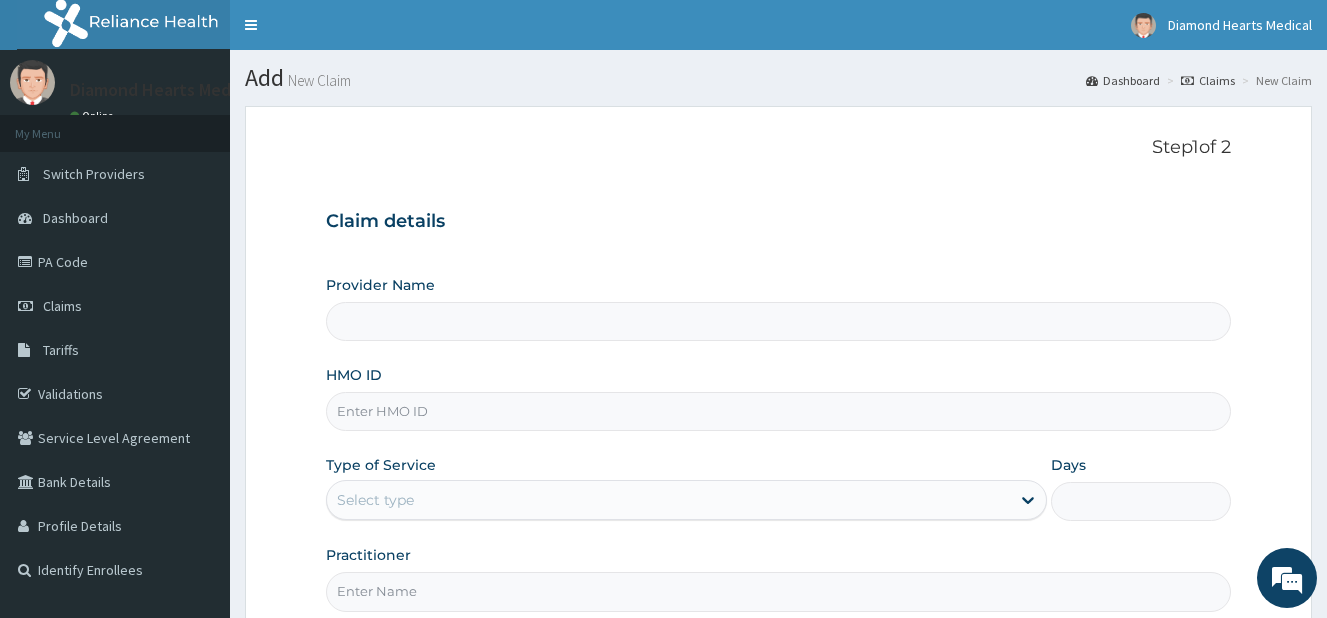 scroll, scrollTop: 0, scrollLeft: 0, axis: both 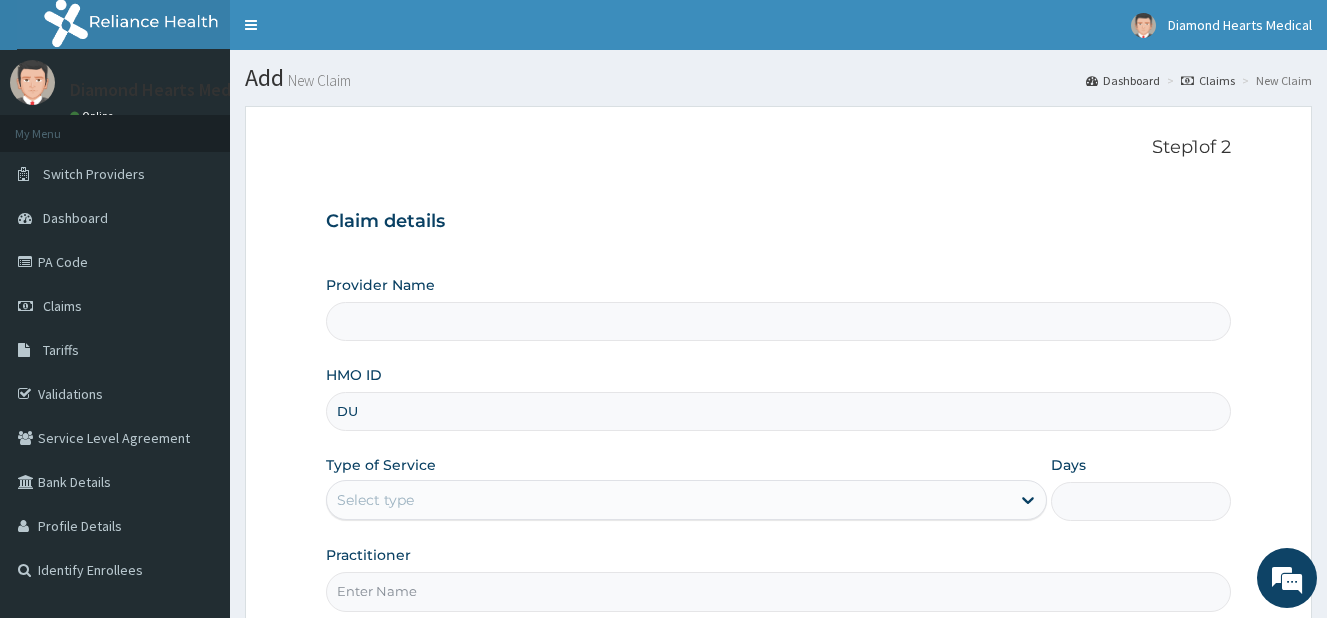 type on "DUP" 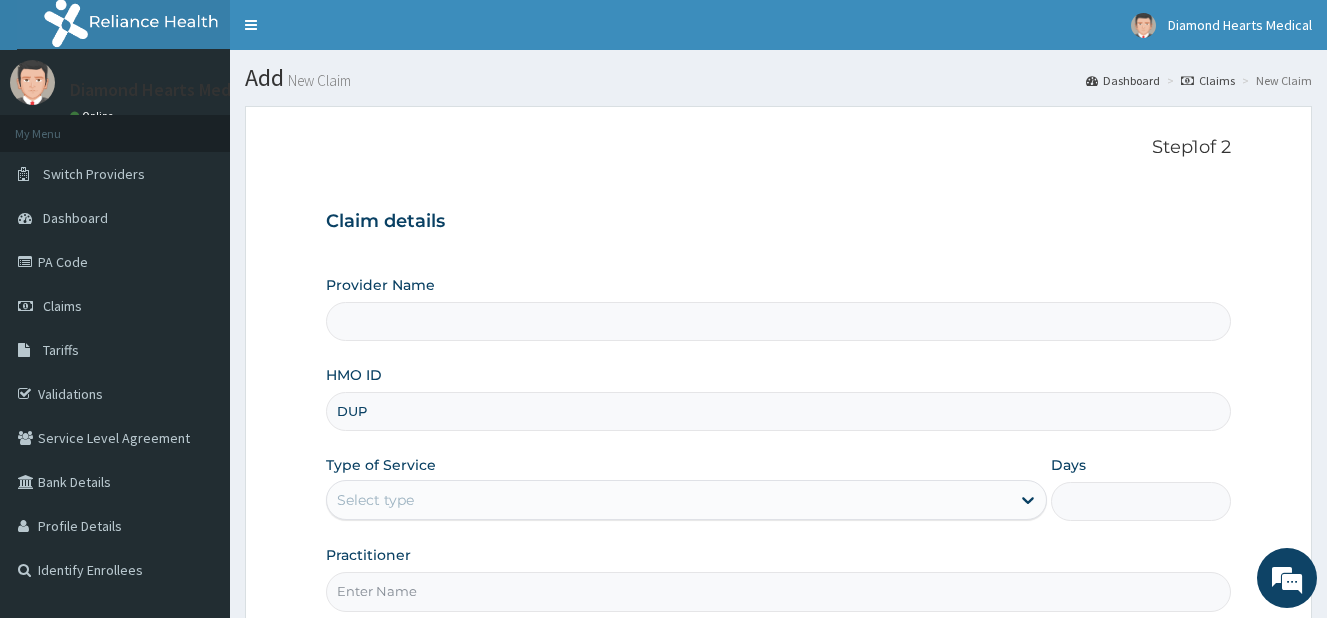 type on "Diamond Hearts Medical Services Ltd." 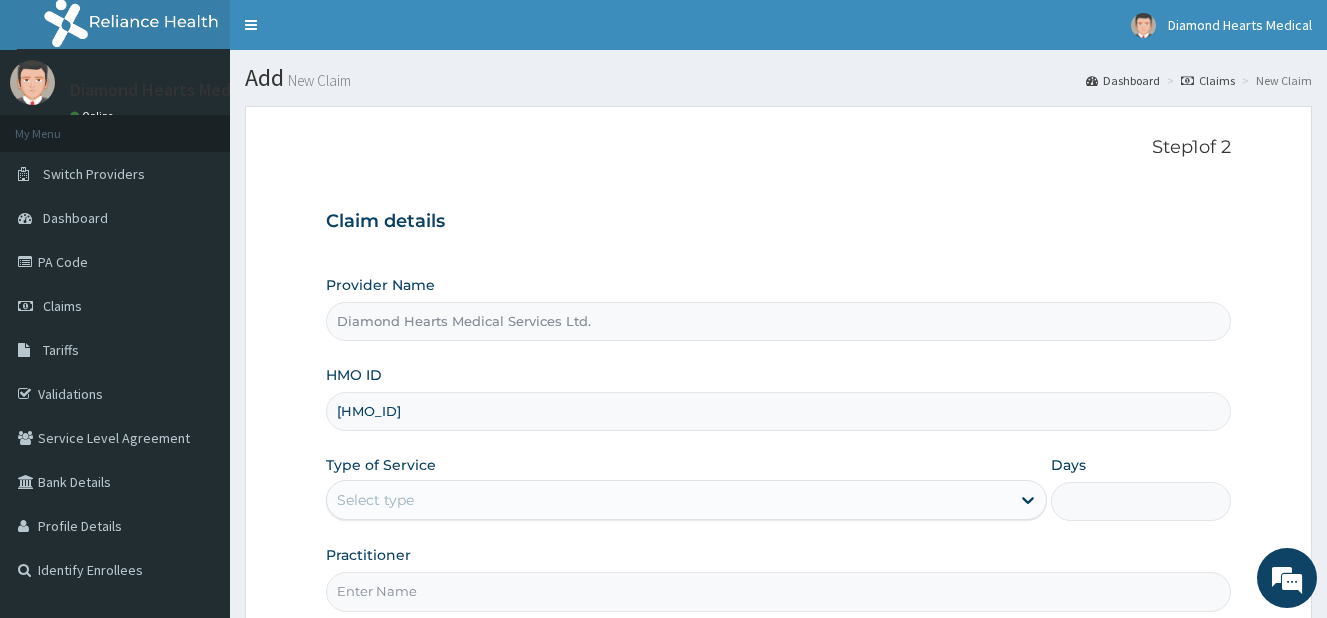 type on "DUP/10089/A" 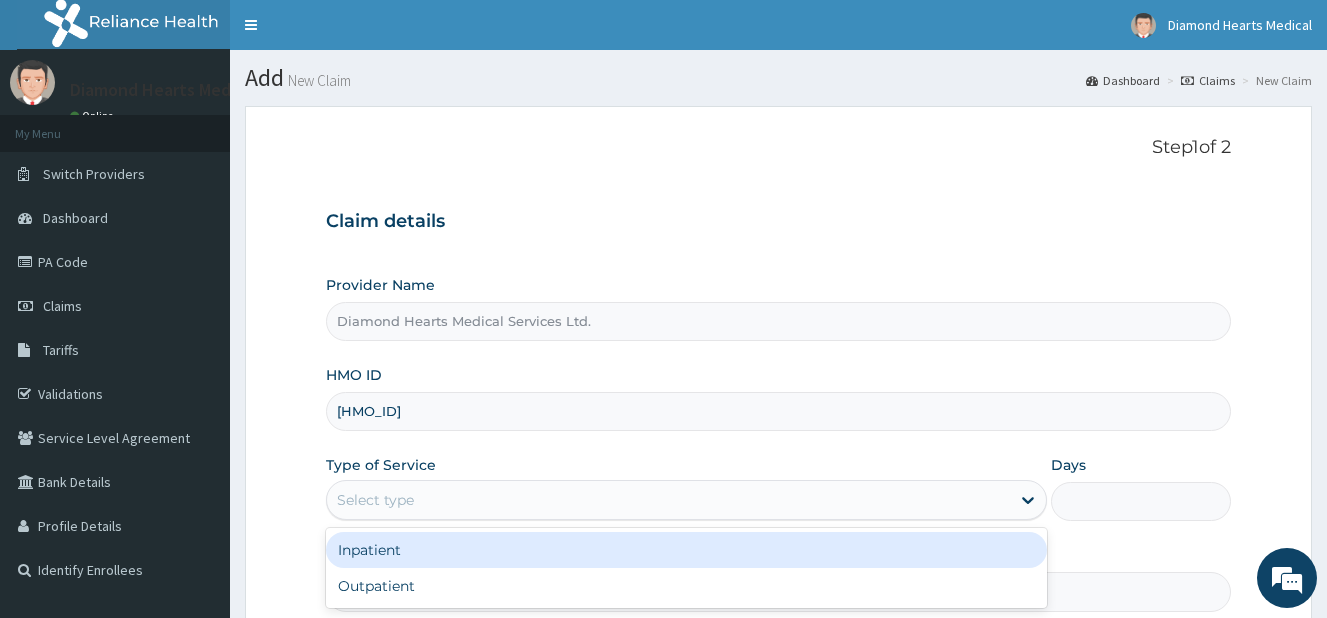 click on "Select type" at bounding box center [668, 500] 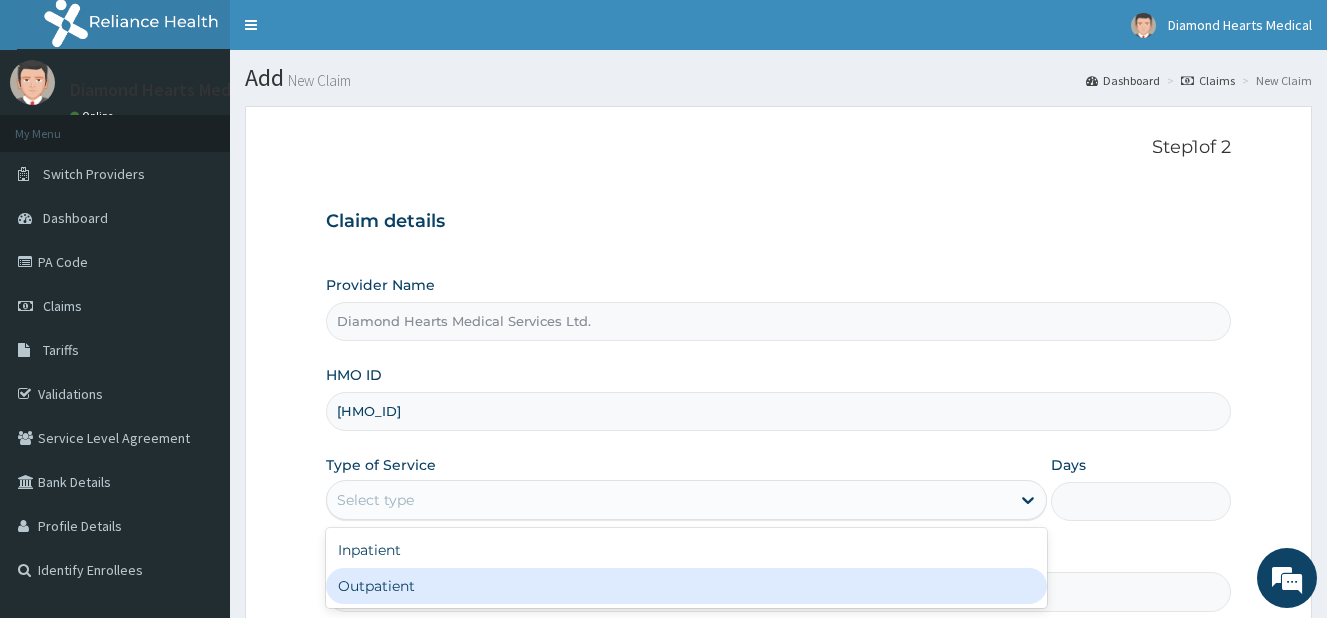 click on "Outpatient" at bounding box center [686, 586] 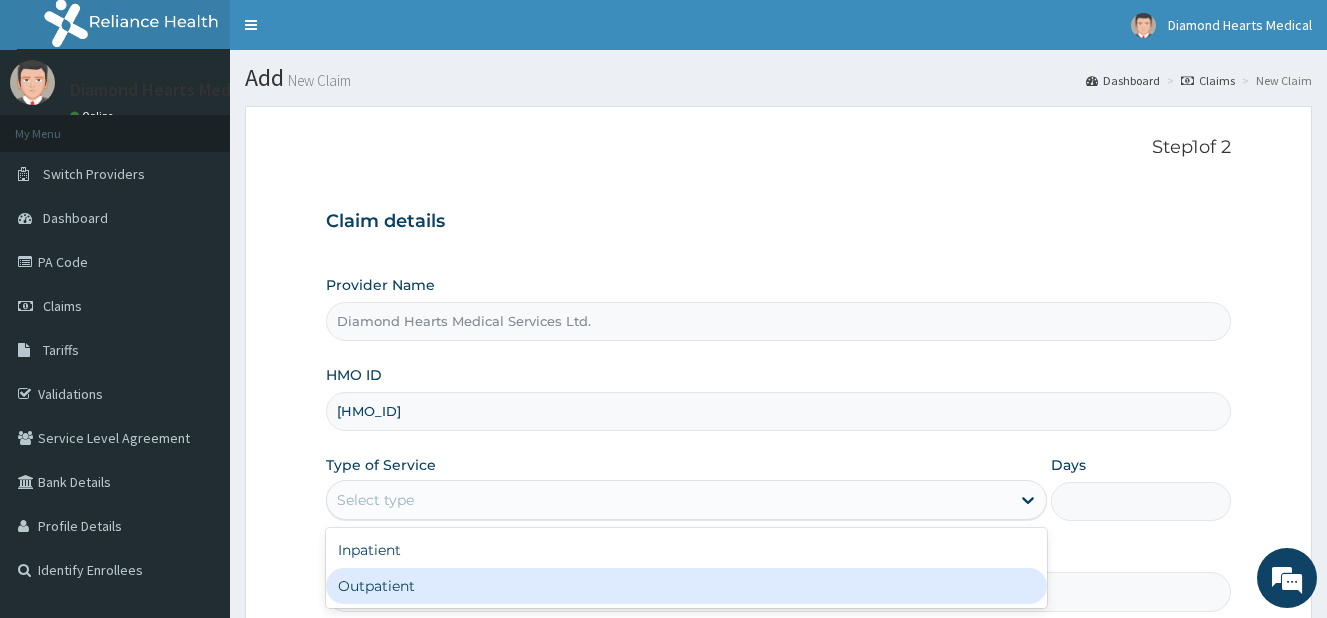 type on "1" 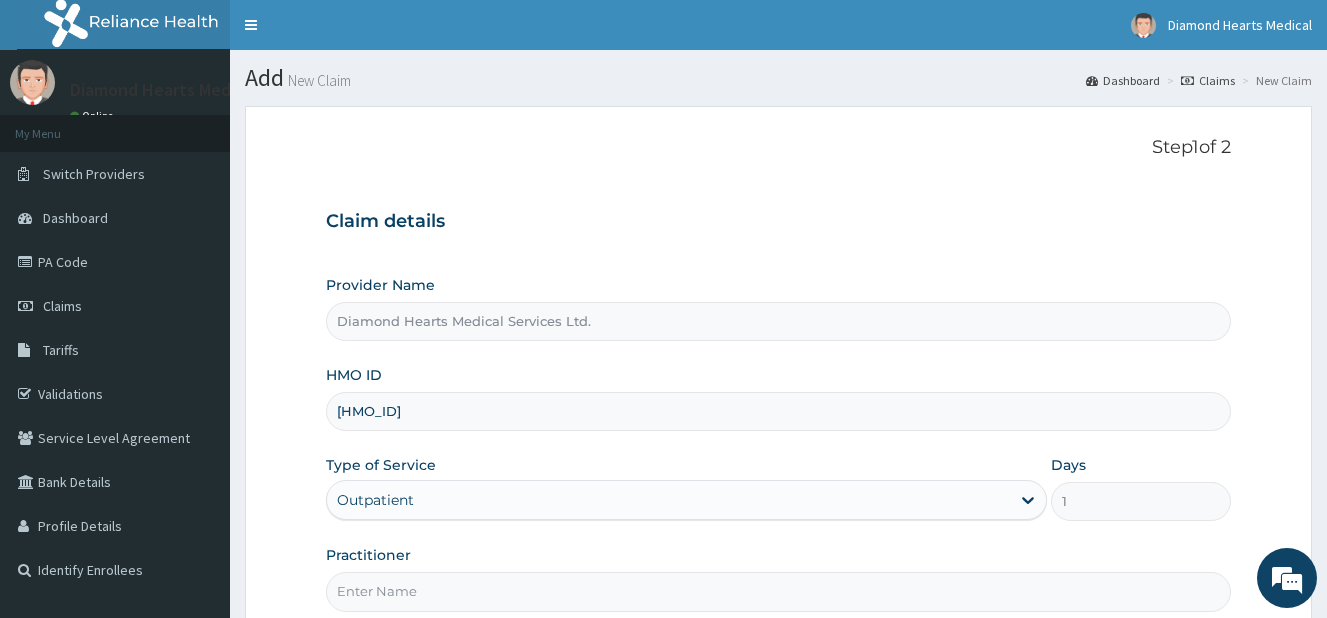 click on "Provider Name Diamond Hearts Medical Services Ltd. HMO ID DUP/10089/A Type of Service Outpatient Days 1 Practitioner" at bounding box center [778, 443] 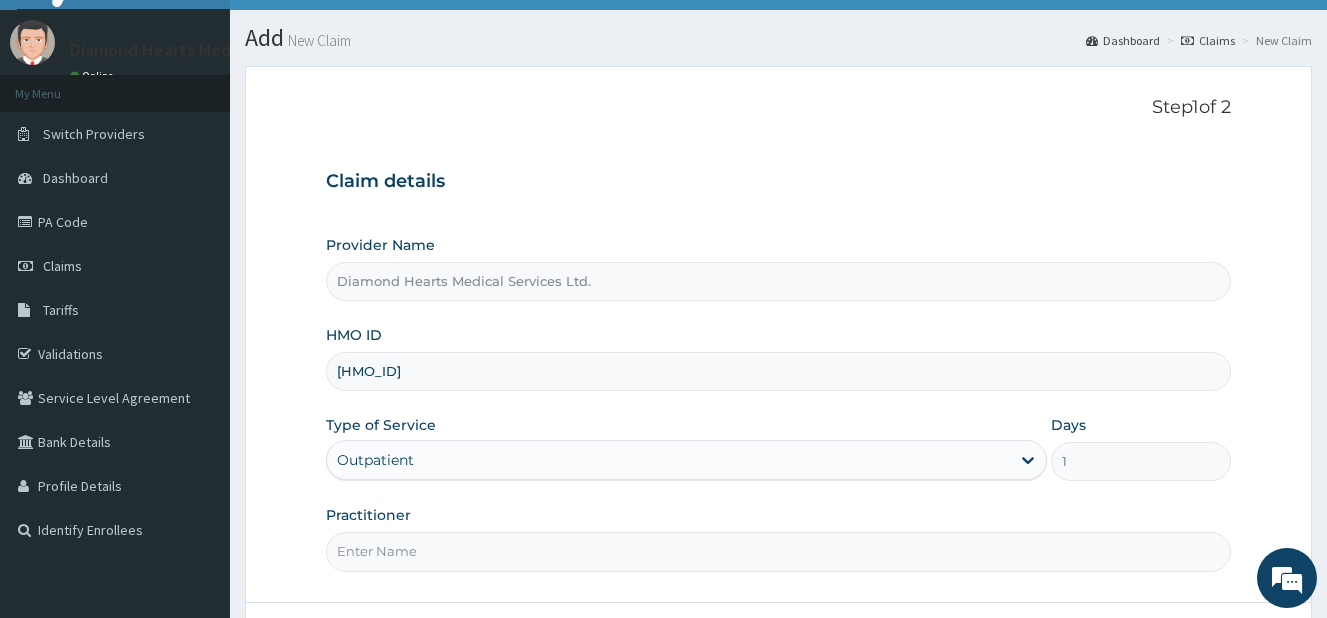 scroll, scrollTop: 160, scrollLeft: 0, axis: vertical 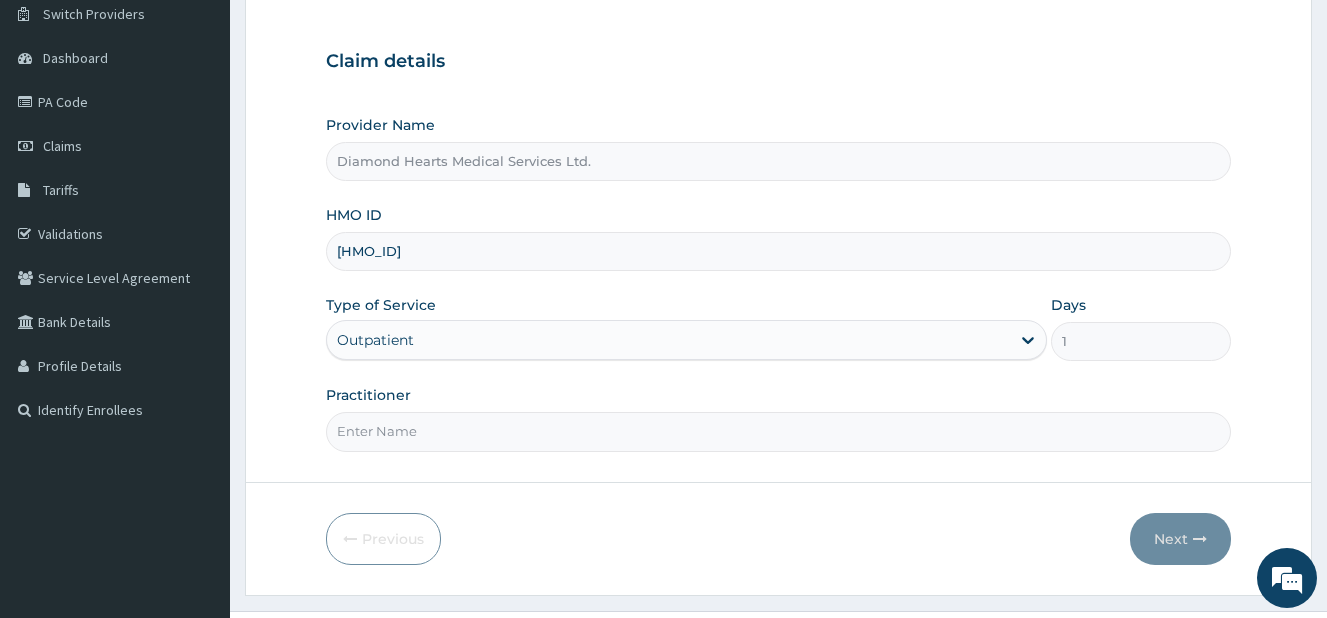 click on "Practitioner" at bounding box center [778, 431] 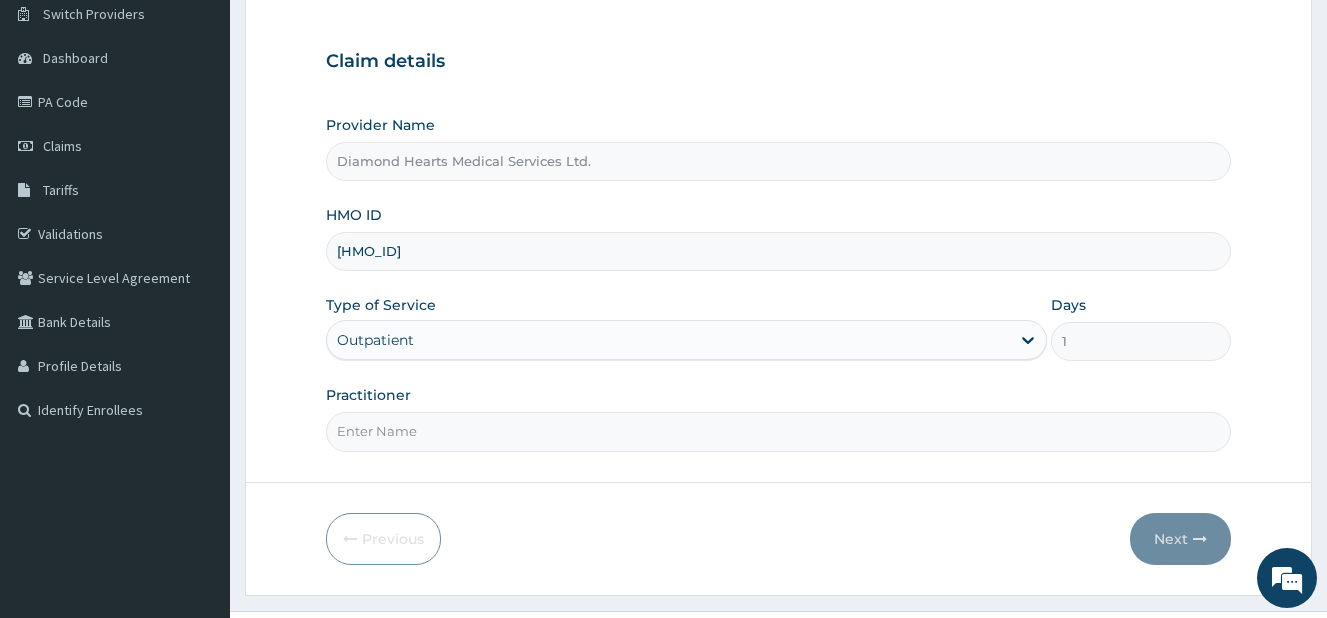 type on "DR IDOKO PATRICK OYIGEBE" 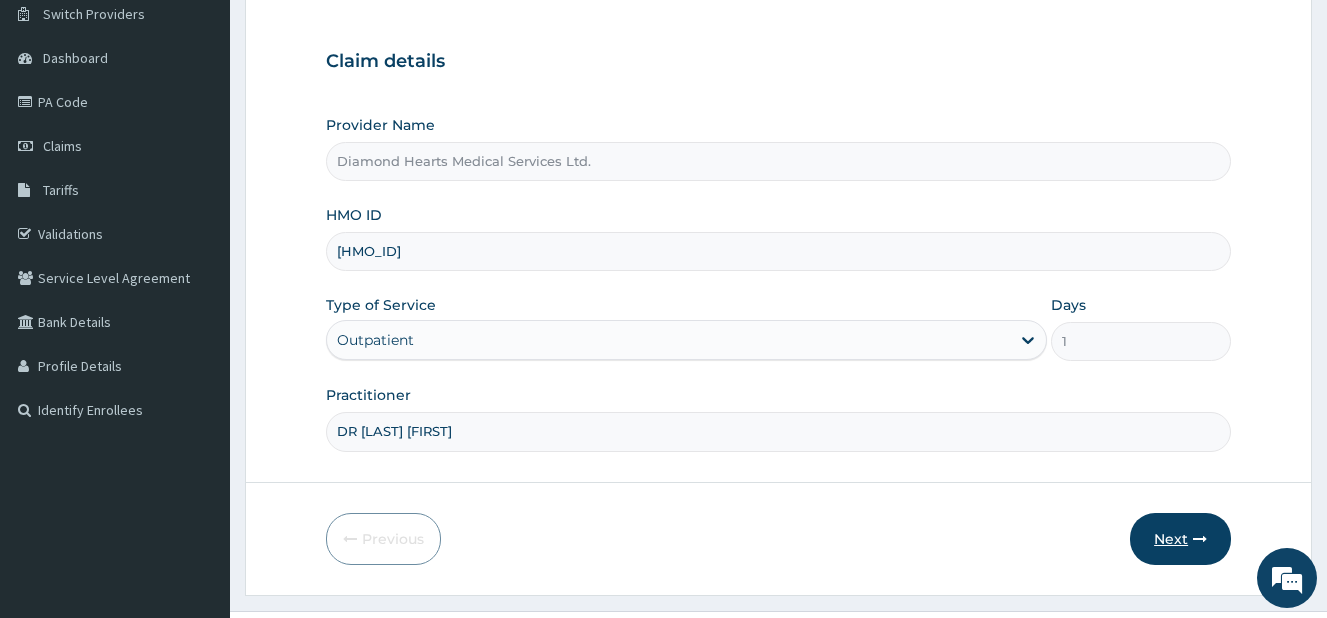 click on "Next" at bounding box center (1180, 539) 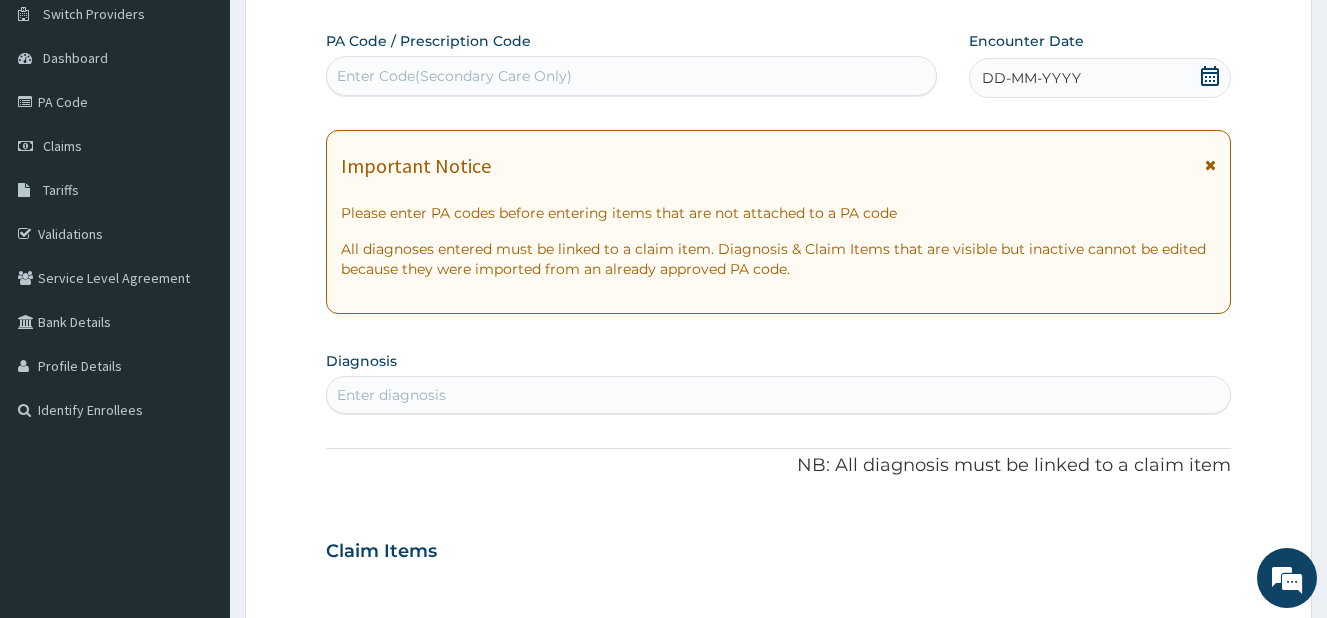 click on "Enter Code(Secondary Care Only)" at bounding box center [631, 76] 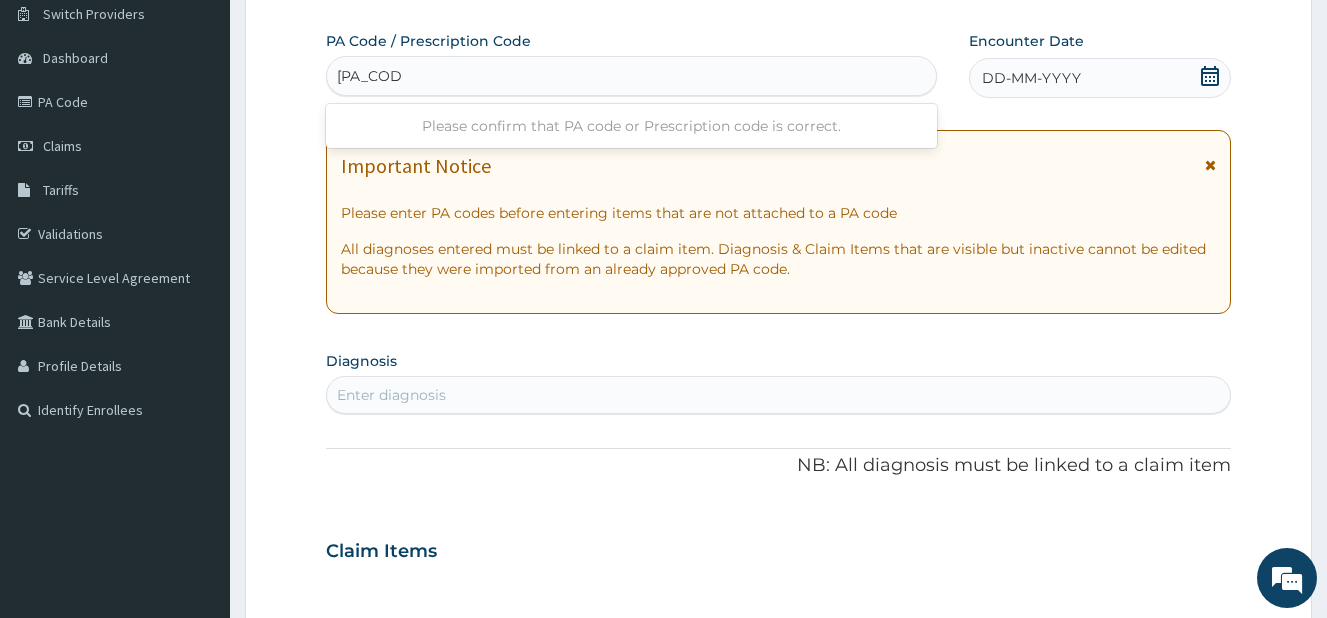 type on "PA/C39190" 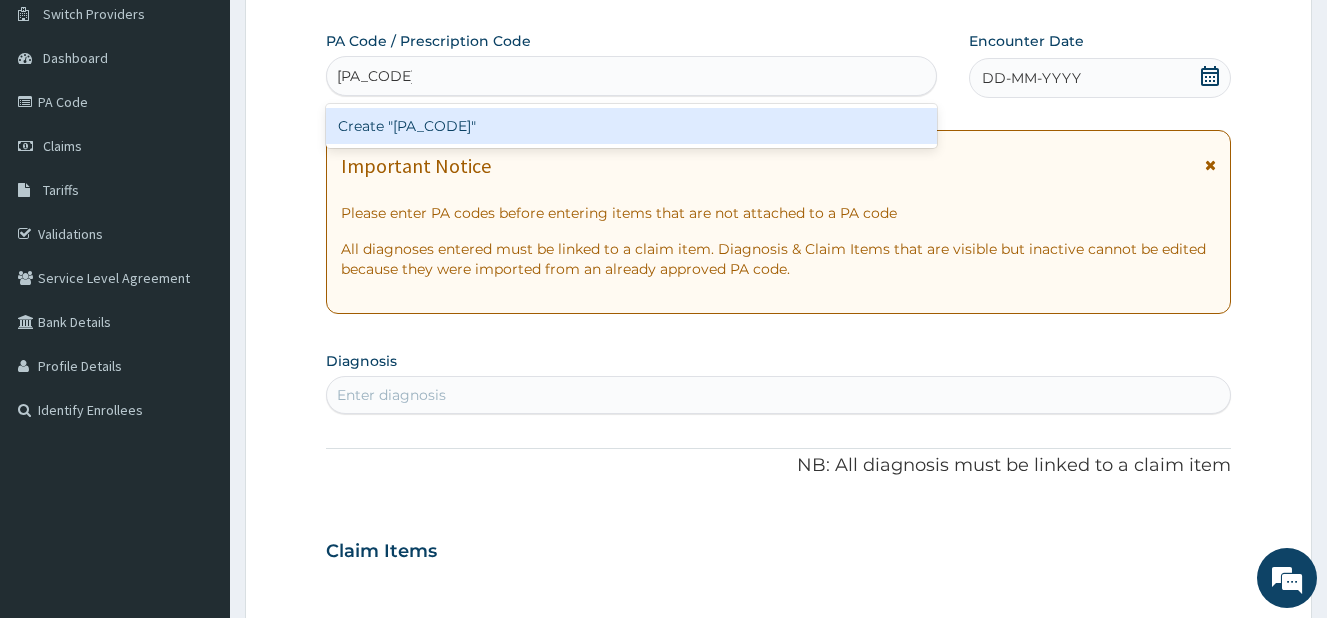 click on "Create "PA/C39190"" at bounding box center (631, 126) 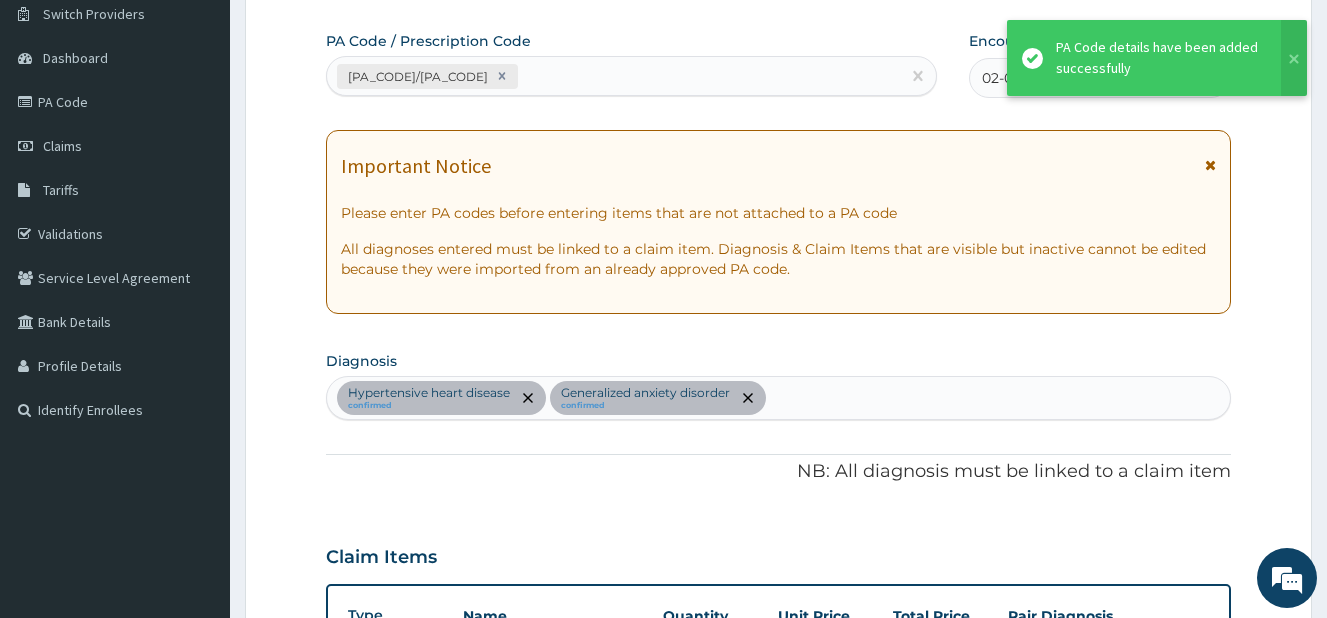 scroll, scrollTop: 603, scrollLeft: 0, axis: vertical 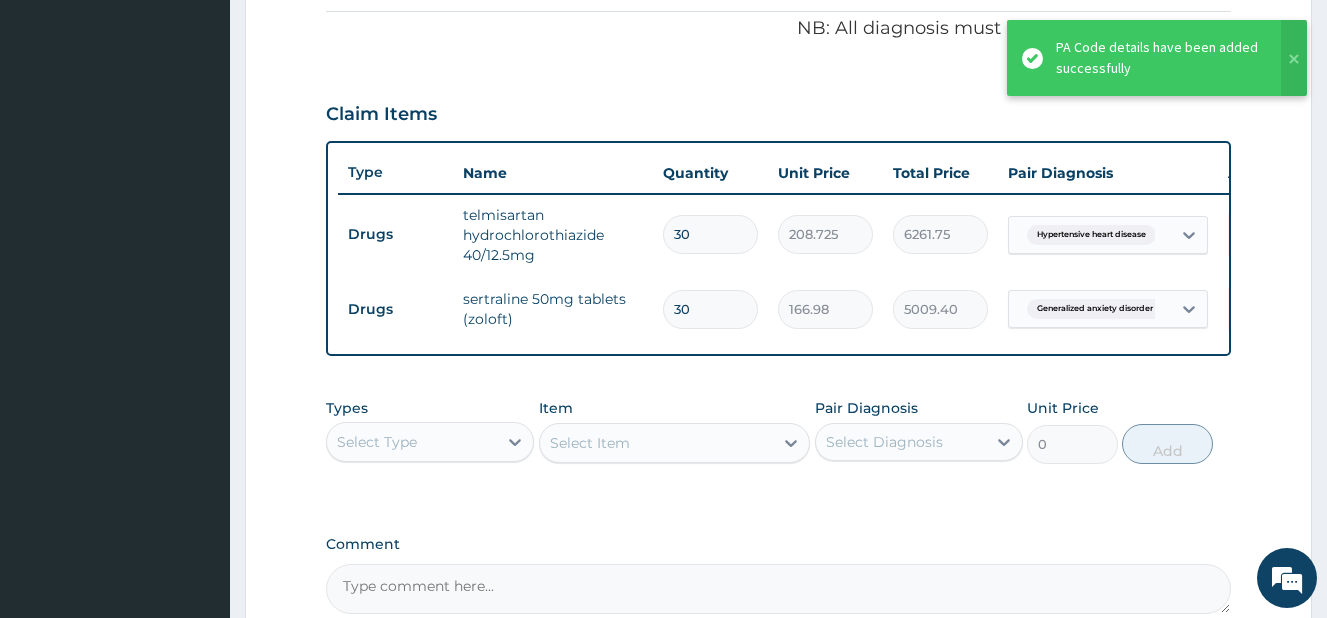 click on "Claim Items" at bounding box center [778, 110] 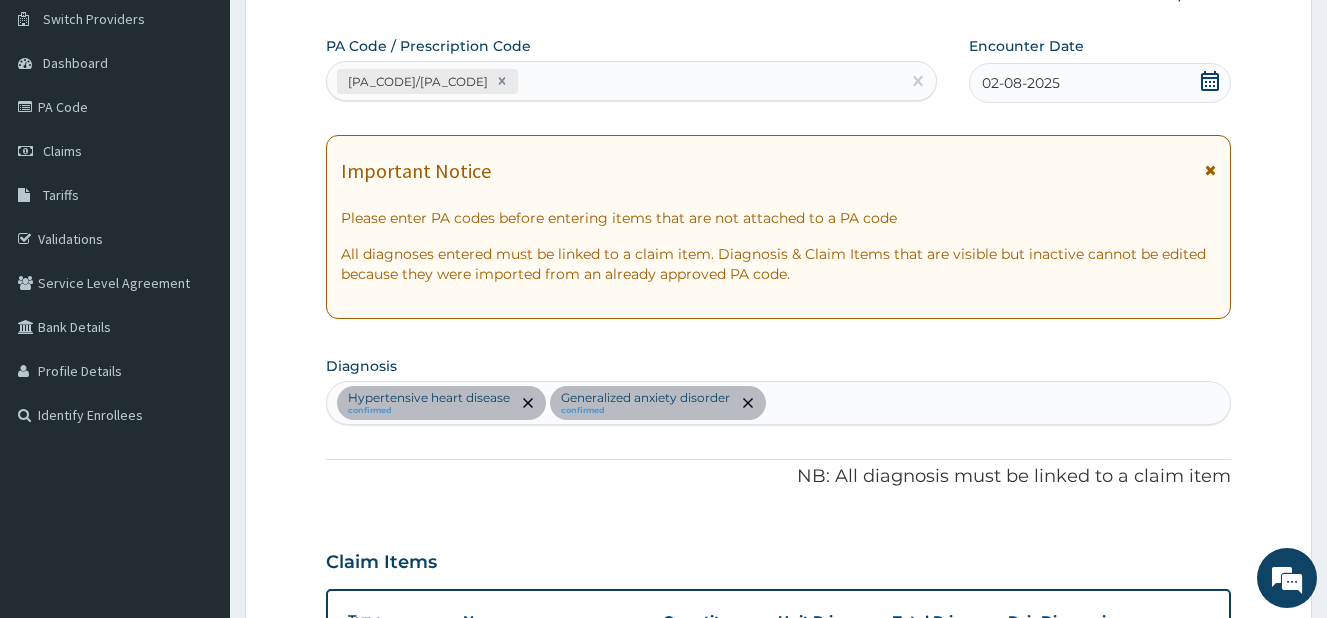 scroll, scrollTop: 123, scrollLeft: 0, axis: vertical 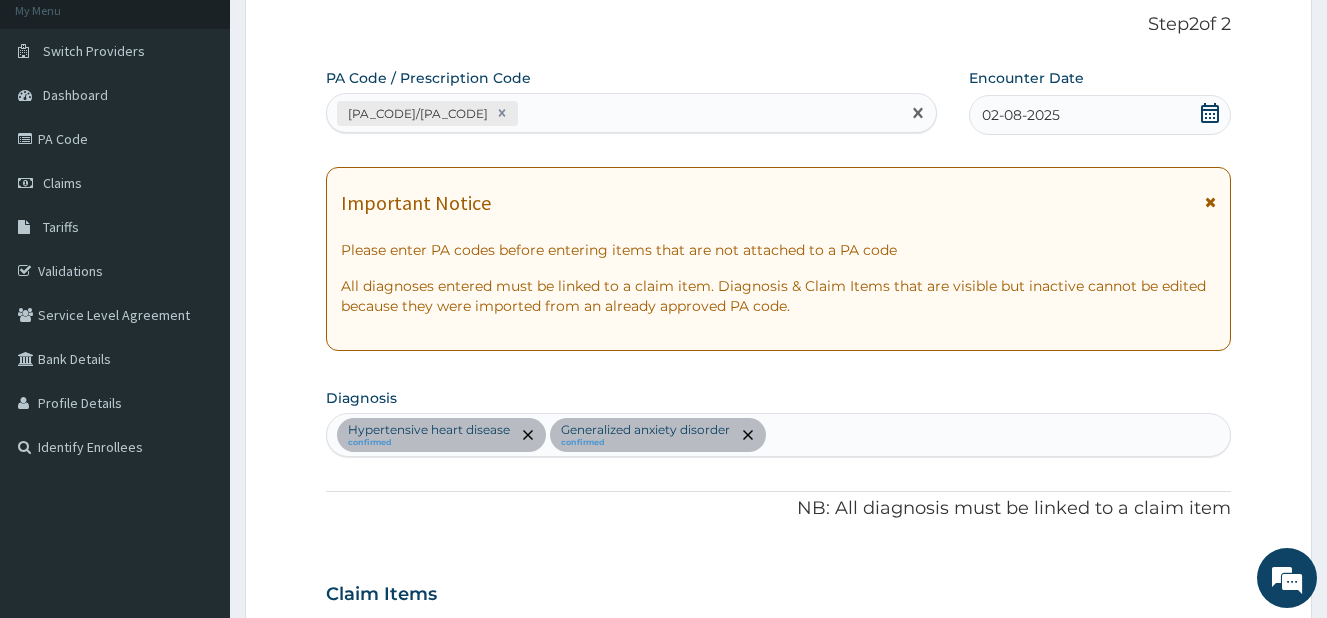 click on "PA/C39190" at bounding box center [613, 113] 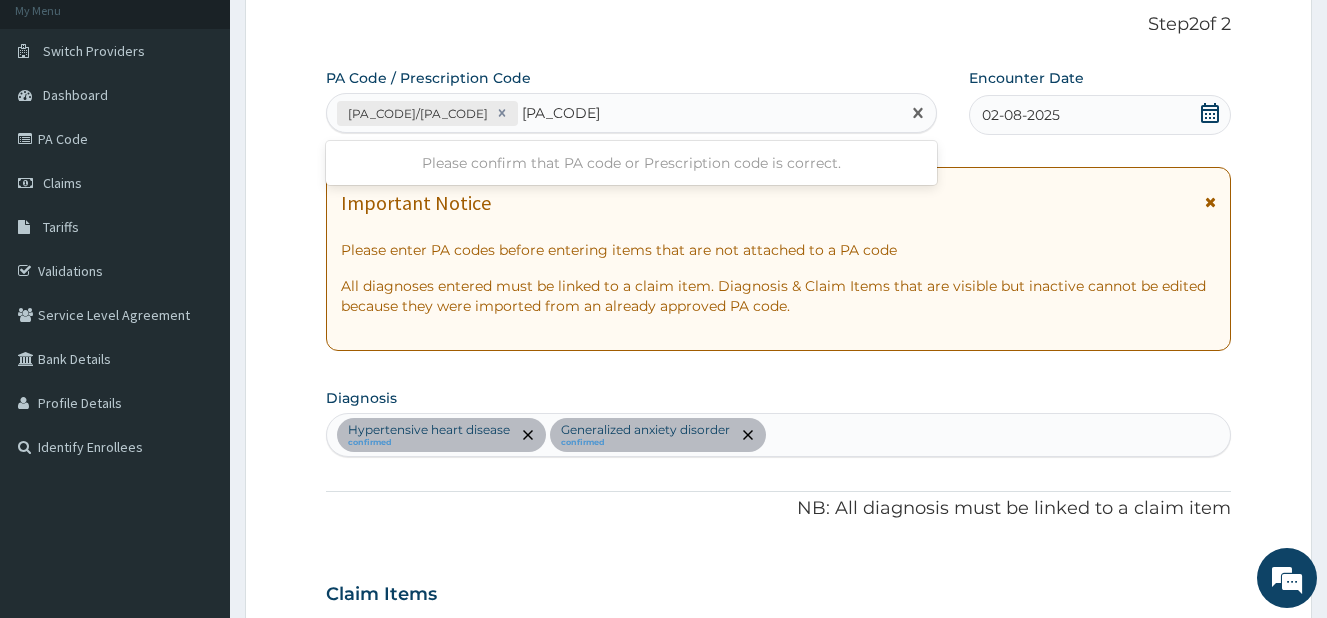 type on "PA/DBFD72" 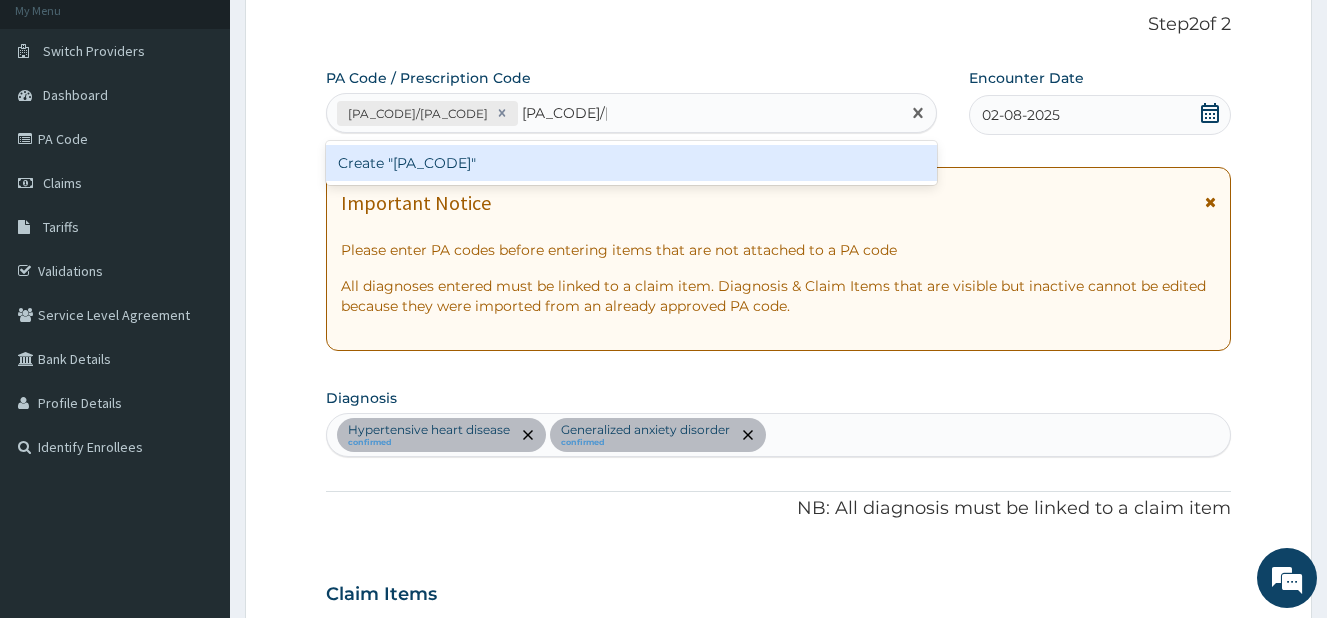 click on "Create "PA/DBFD72"" at bounding box center (631, 163) 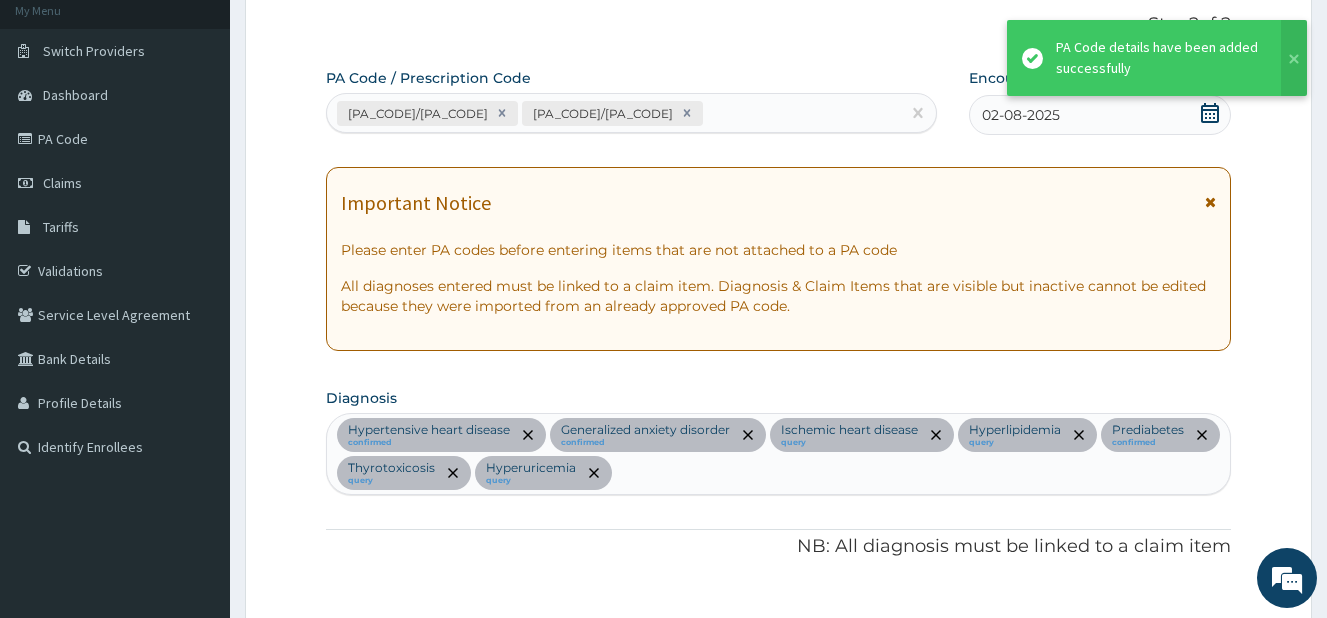 scroll, scrollTop: 1224, scrollLeft: 0, axis: vertical 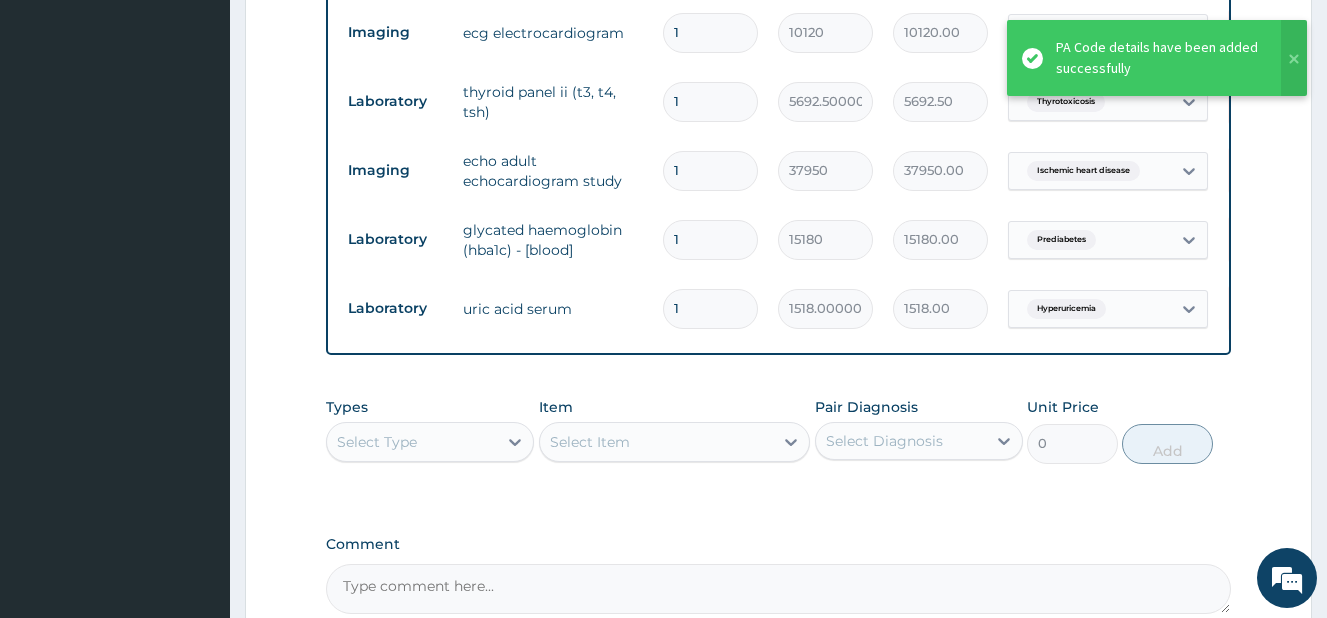 click on "Step  2  of 2 PA Code / Prescription Code PA/C39190 PA/DBFD72 Encounter Date 02-08-2025 Important Notice Please enter PA codes before entering items that are not attached to a PA code   All diagnoses entered must be linked to a claim item. Diagnosis & Claim Items that are visible but inactive cannot be edited because they were imported from an already approved PA code. Diagnosis Hypertensive heart disease confirmed Generalized anxiety disorder confirmed Ischemic heart disease query Hyperlipidemia query Prediabetes confirmed Thyrotoxicosis query Hyperuricemia query NB: All diagnosis must be linked to a claim item Claim Items Type Name Quantity Unit Price Total Price Pair Diagnosis Actions Drugs telmisartan hydrochlorothiazide 40/12.5mg 30 208.725 6261.75 Hypertensive heart disease Delete Drugs sertraline 50mg tablets (zoloft) 30 166.98 5009.40 Generalized anxiety disorder Delete Procedures cardiologist first outpatient consultation 1 31625 31625.00 Ischemic heart disease Delete Laboratory 1 6325.000000000001 1" at bounding box center (778, -181) 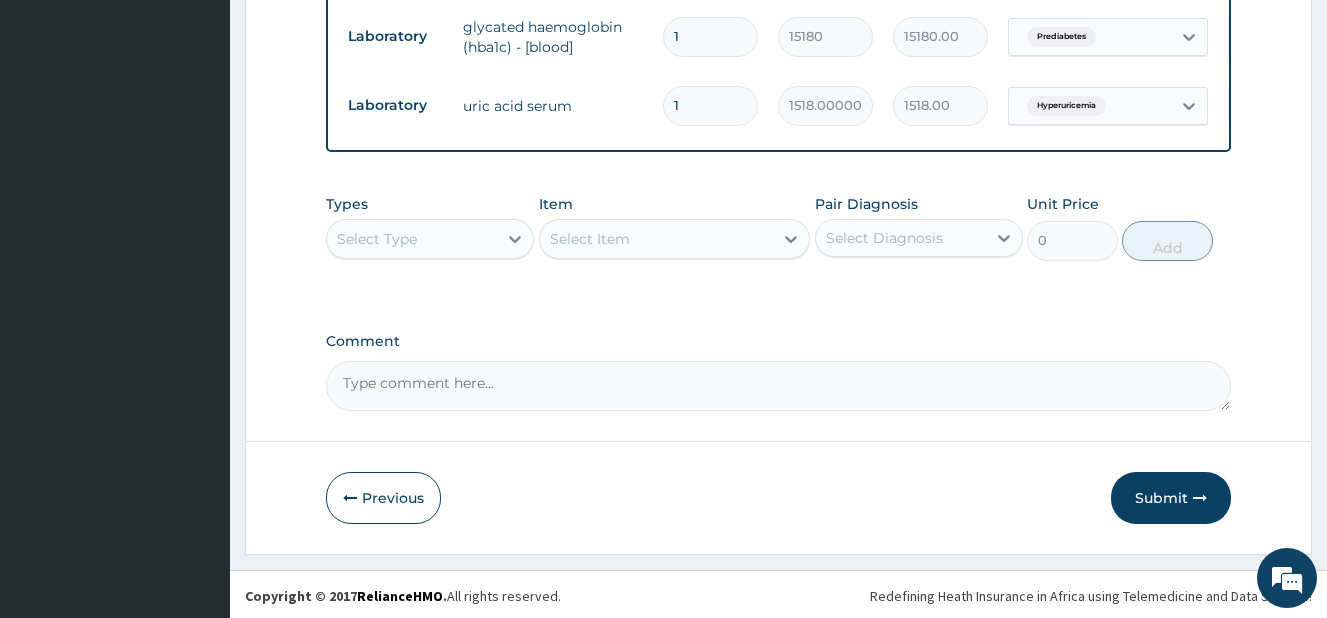 scroll, scrollTop: 1445, scrollLeft: 0, axis: vertical 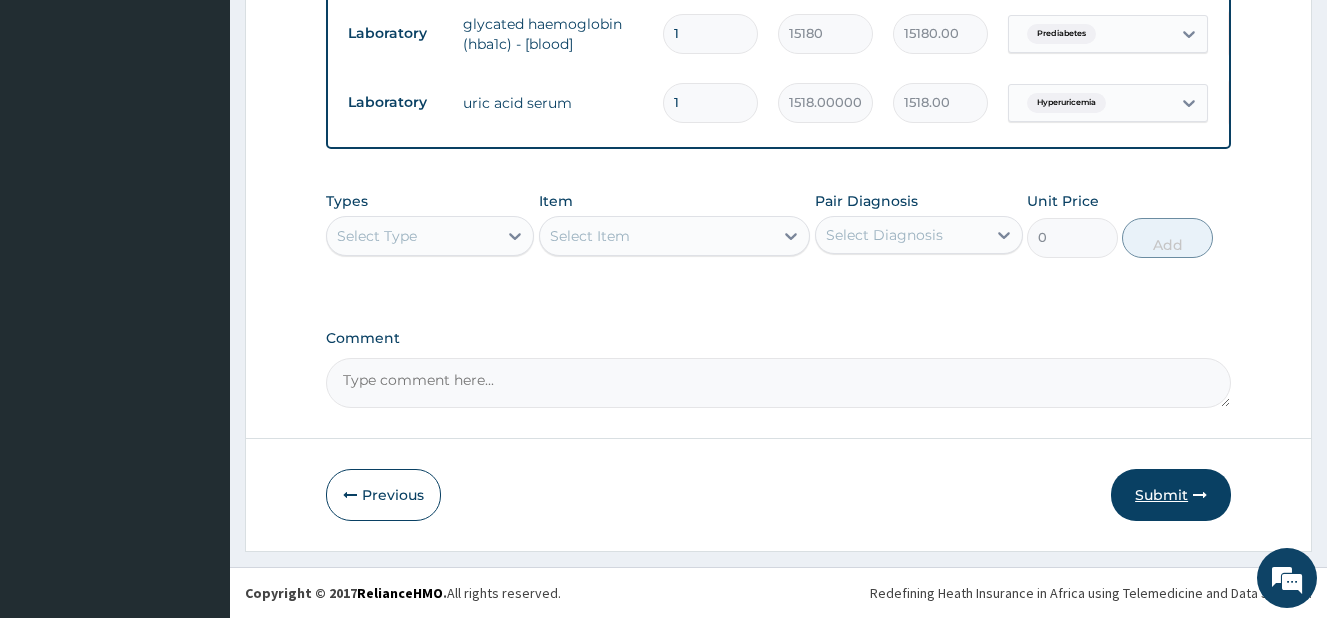 click on "Submit" at bounding box center (1171, 495) 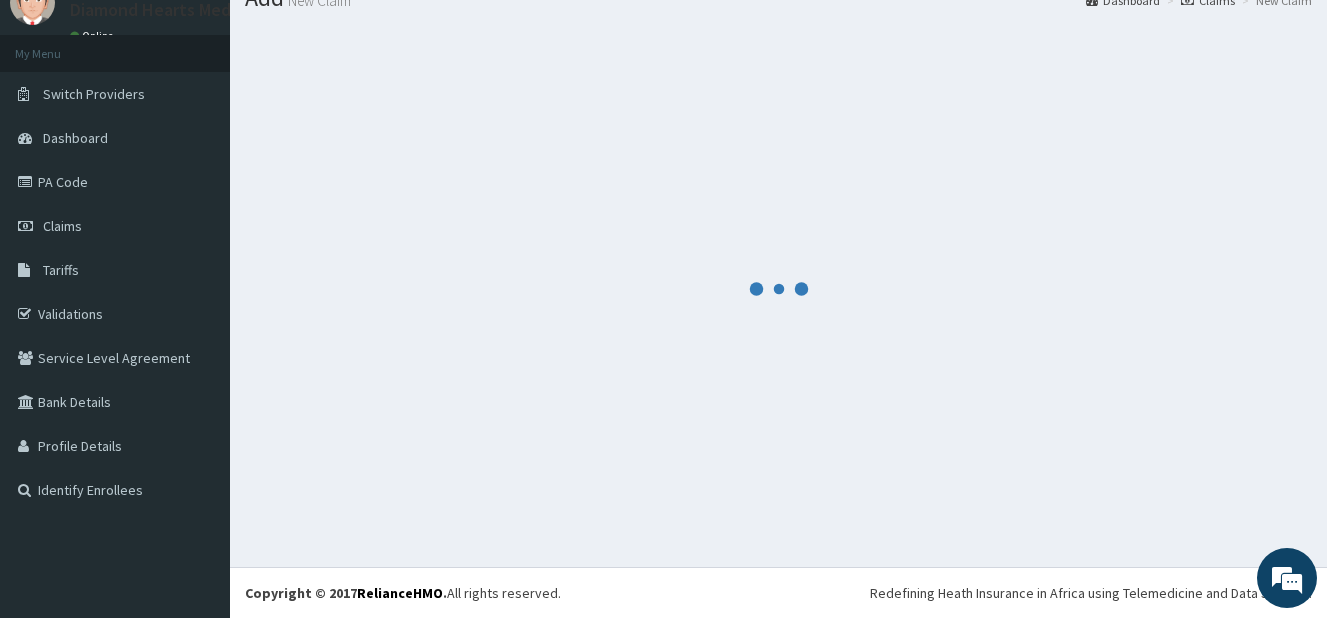 scroll, scrollTop: 1445, scrollLeft: 0, axis: vertical 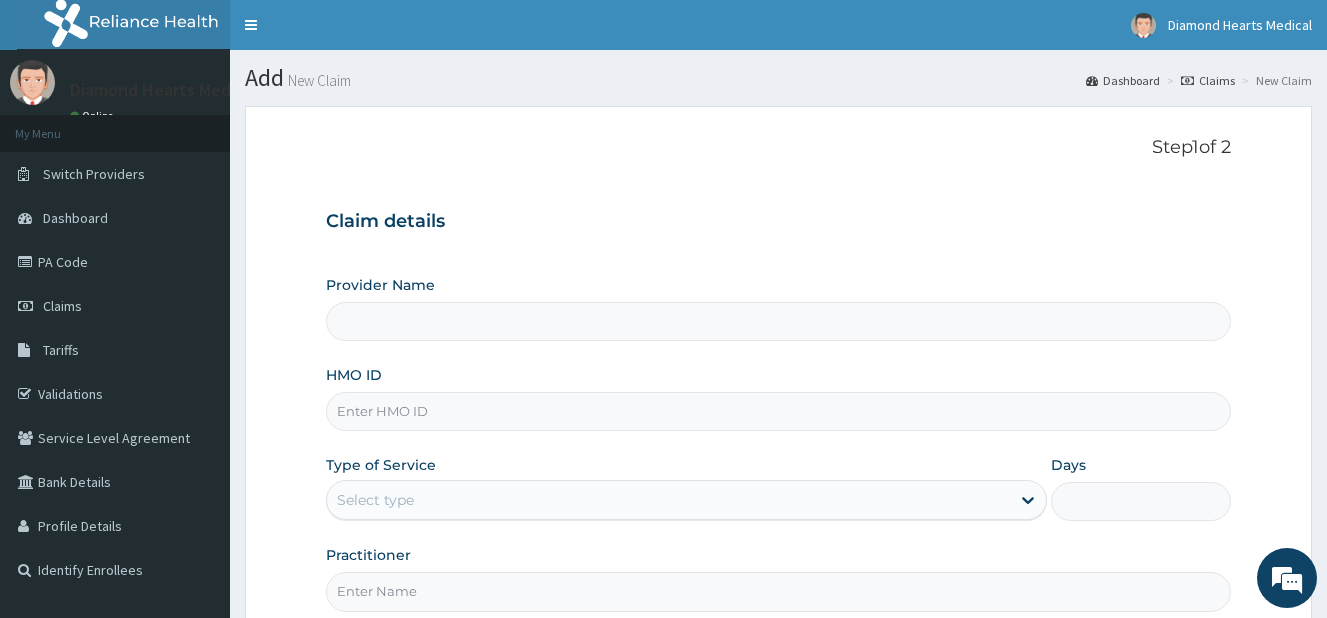 type on "Diamond Hearts Medical Services Ltd." 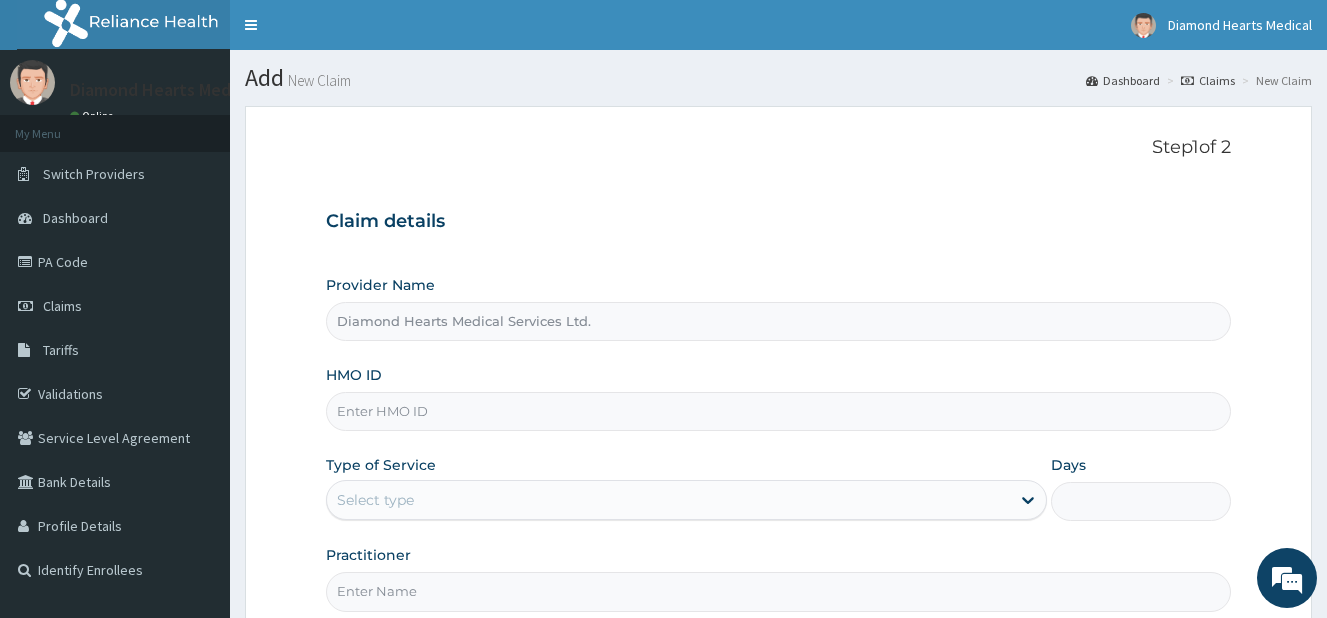 scroll, scrollTop: 204, scrollLeft: 0, axis: vertical 